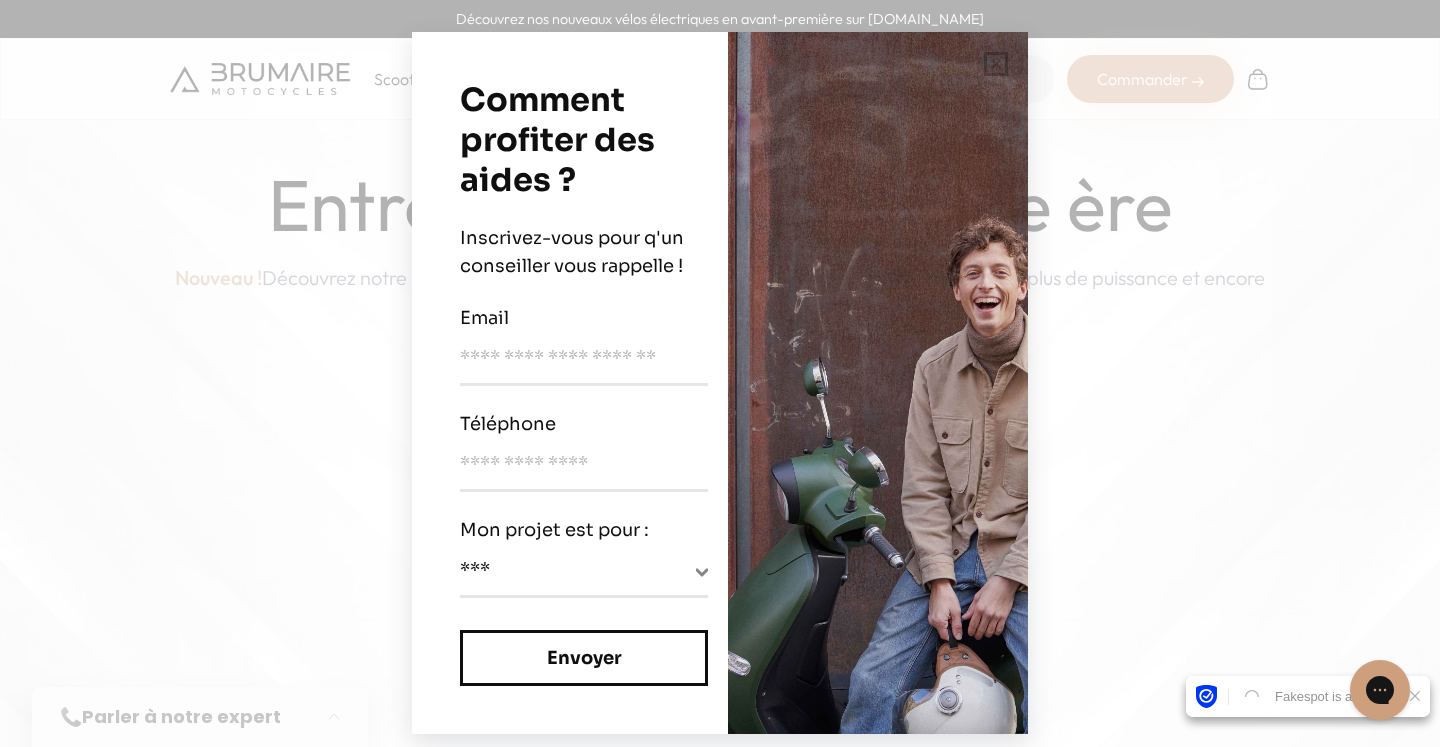 scroll, scrollTop: 0, scrollLeft: 0, axis: both 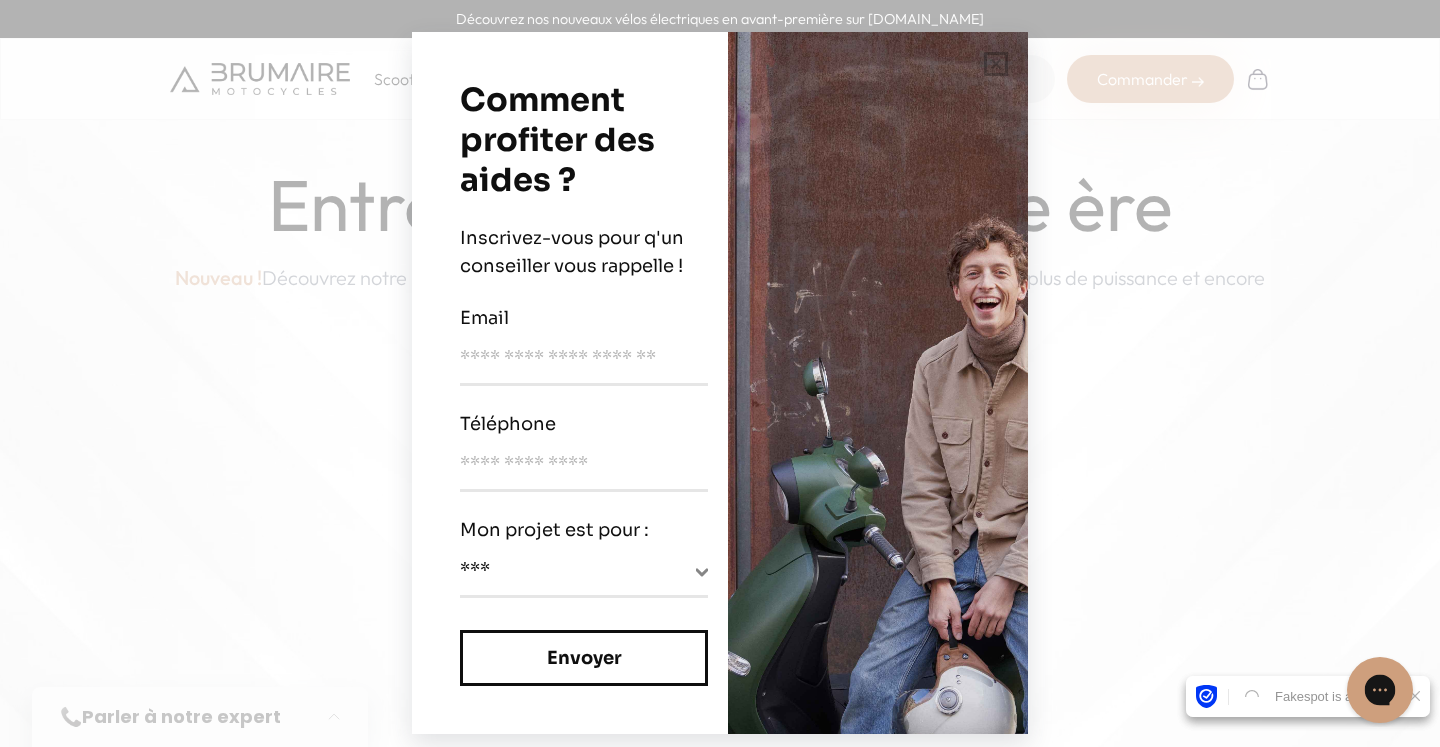 click on "Discutez avec nous" at bounding box center [1481, 690] 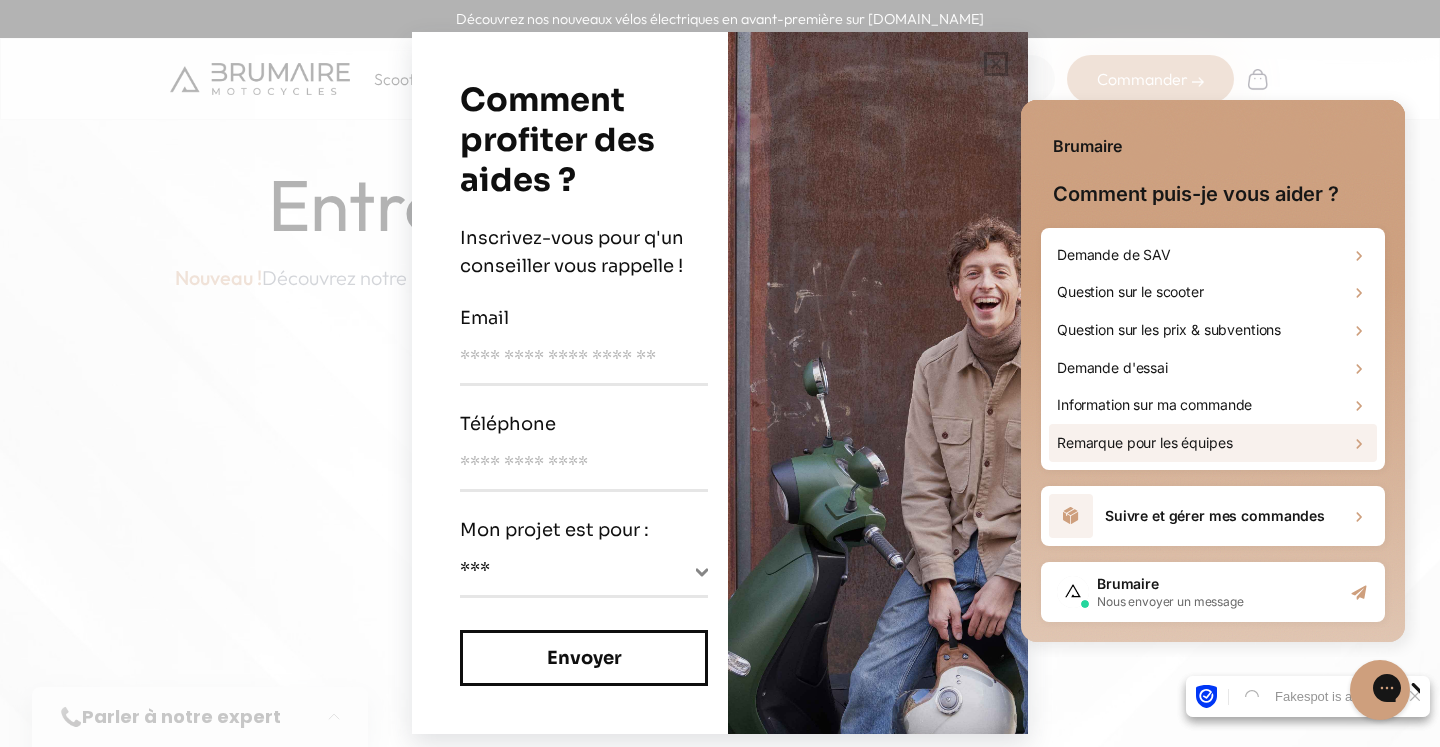 click on "Demande de SAV Question sur le scooter Question sur les prix & subventions Demande d'essai Information sur ma commande Remarque pour les équipes" at bounding box center (1213, 349) 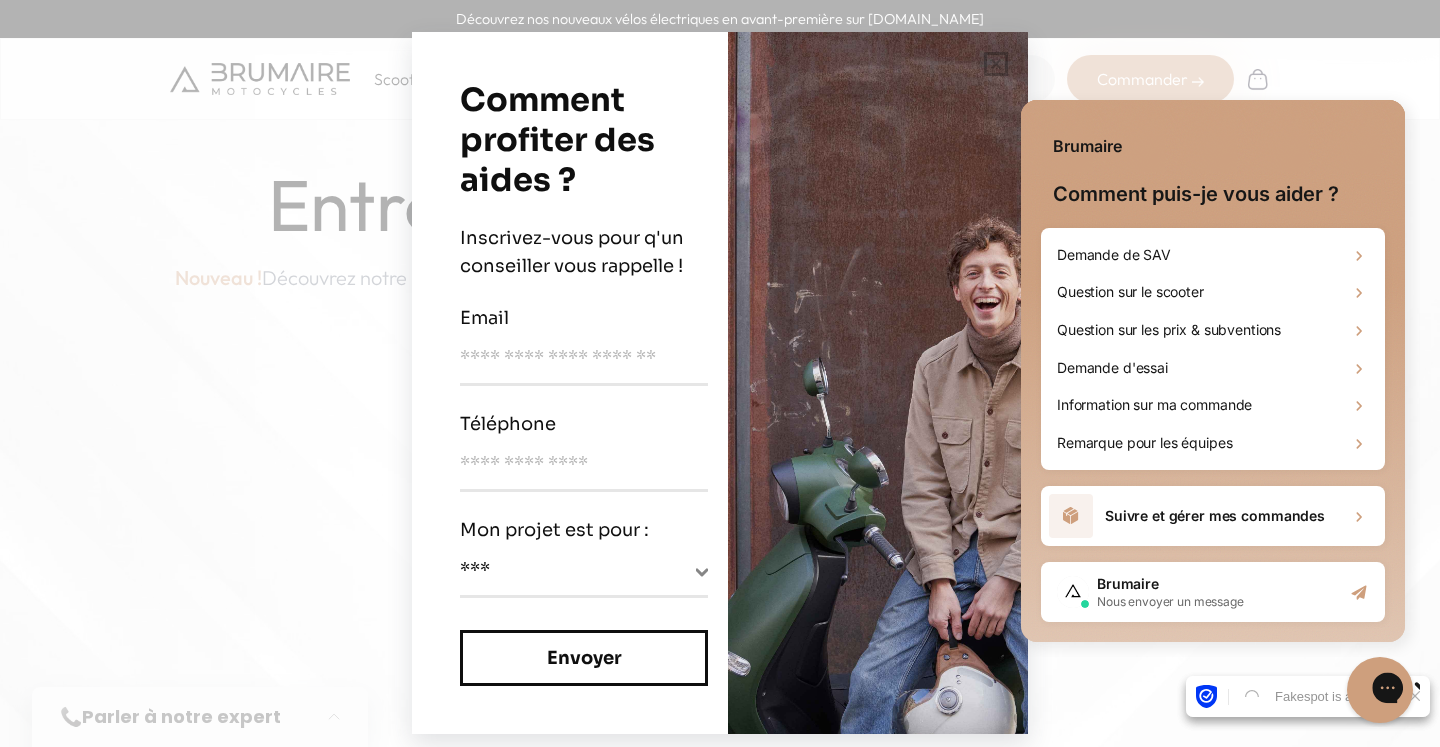 click 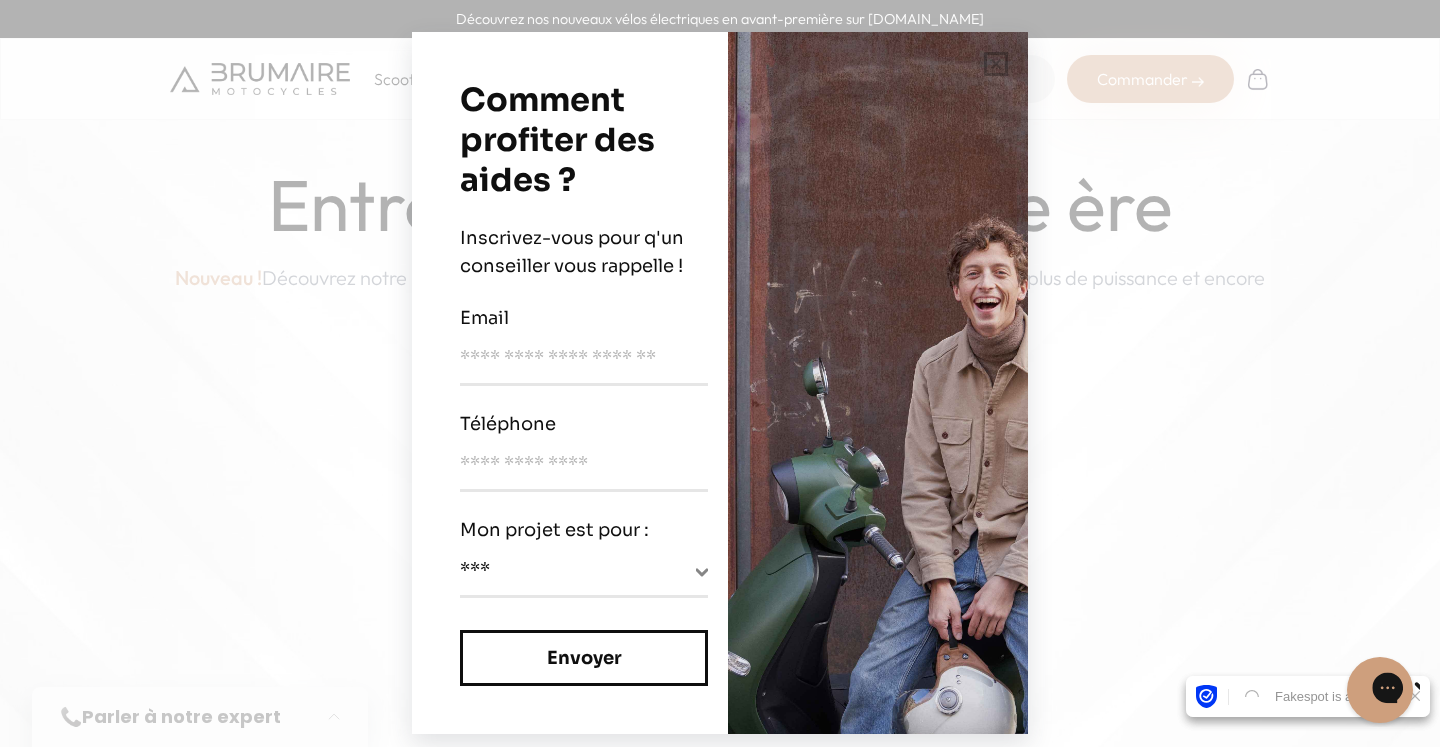 click 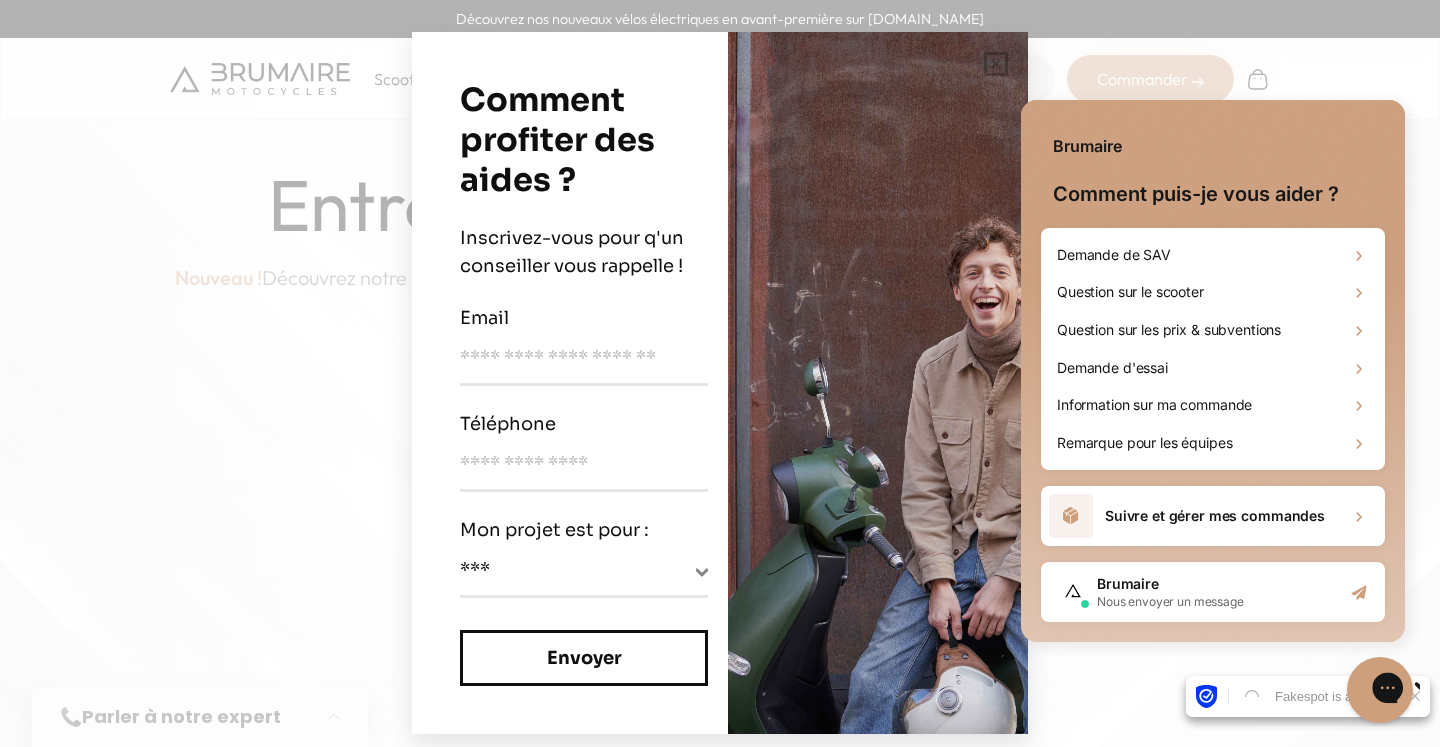 click 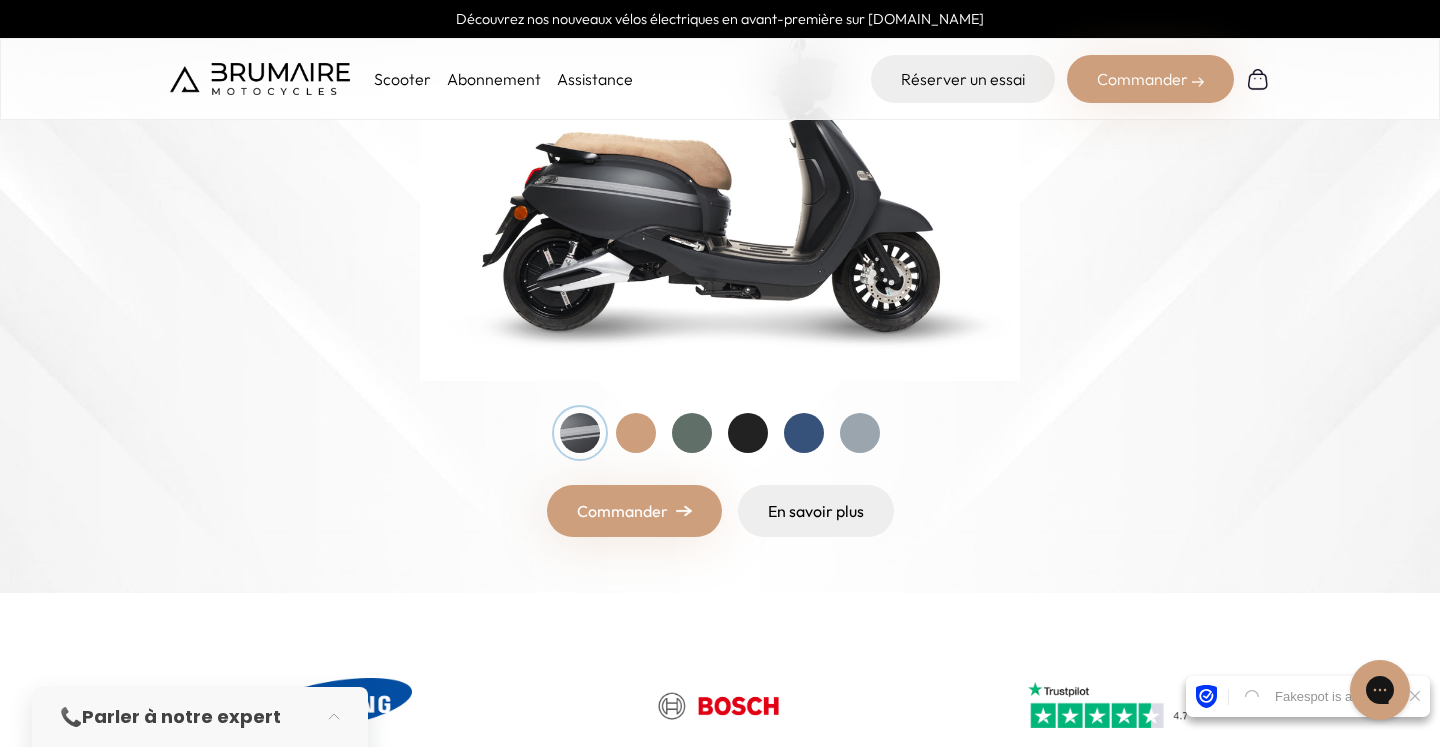 scroll, scrollTop: 372, scrollLeft: 0, axis: vertical 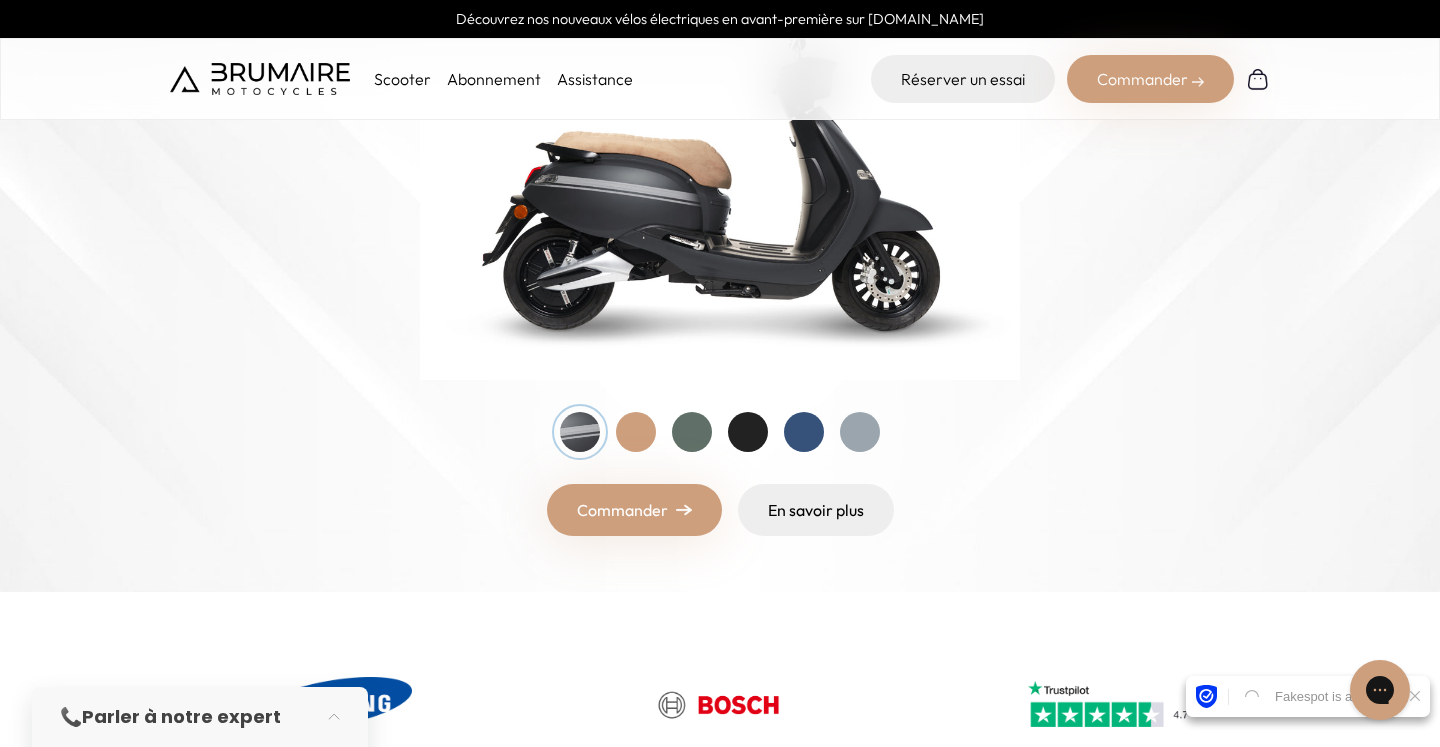 click at bounding box center [636, 432] 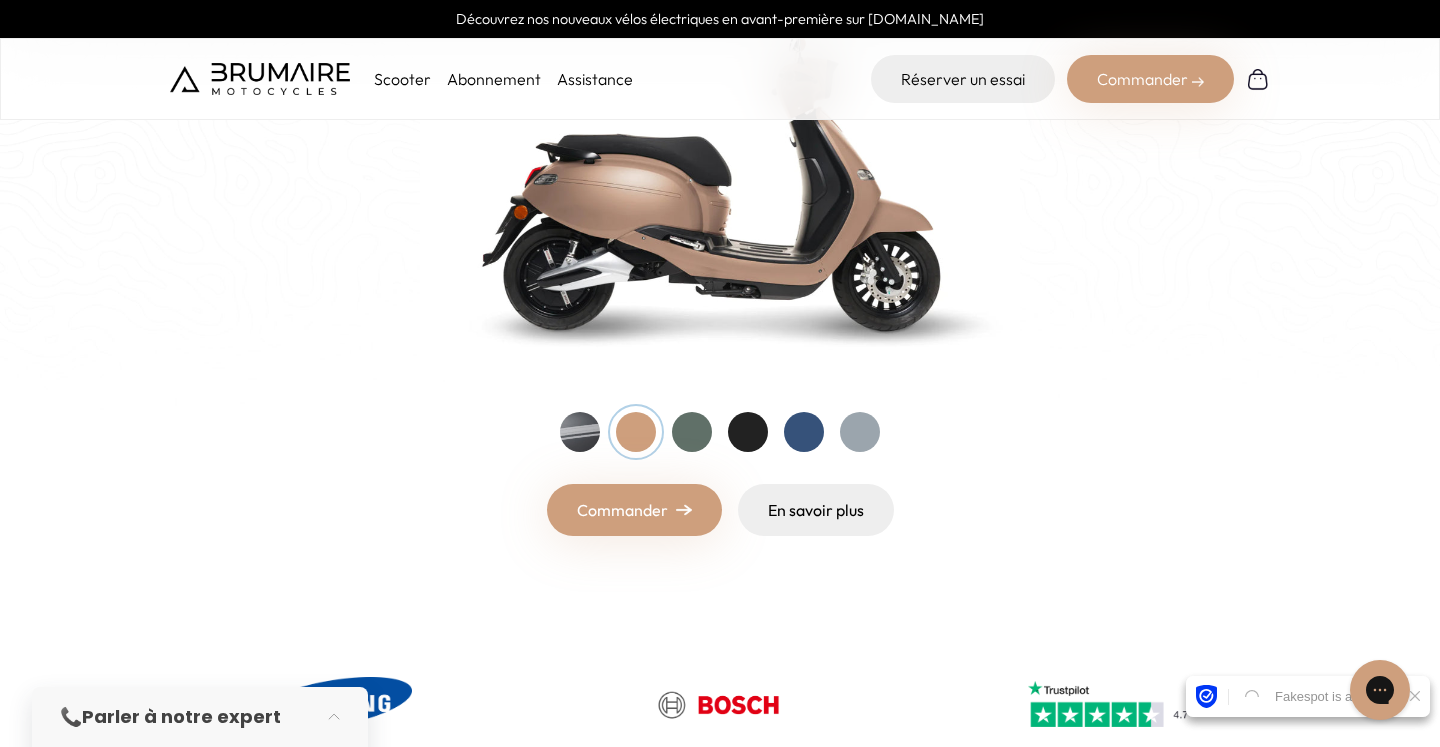 click at bounding box center [692, 432] 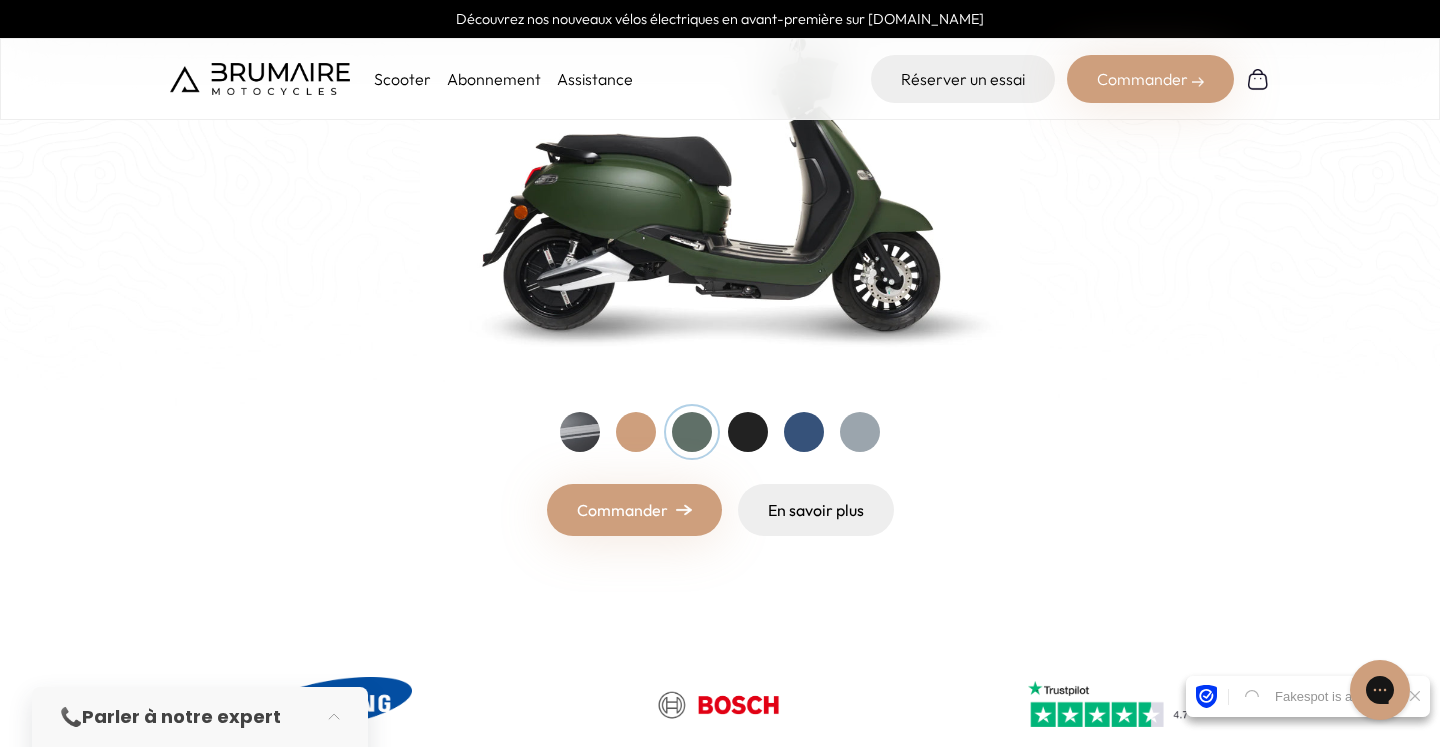 click at bounding box center [748, 432] 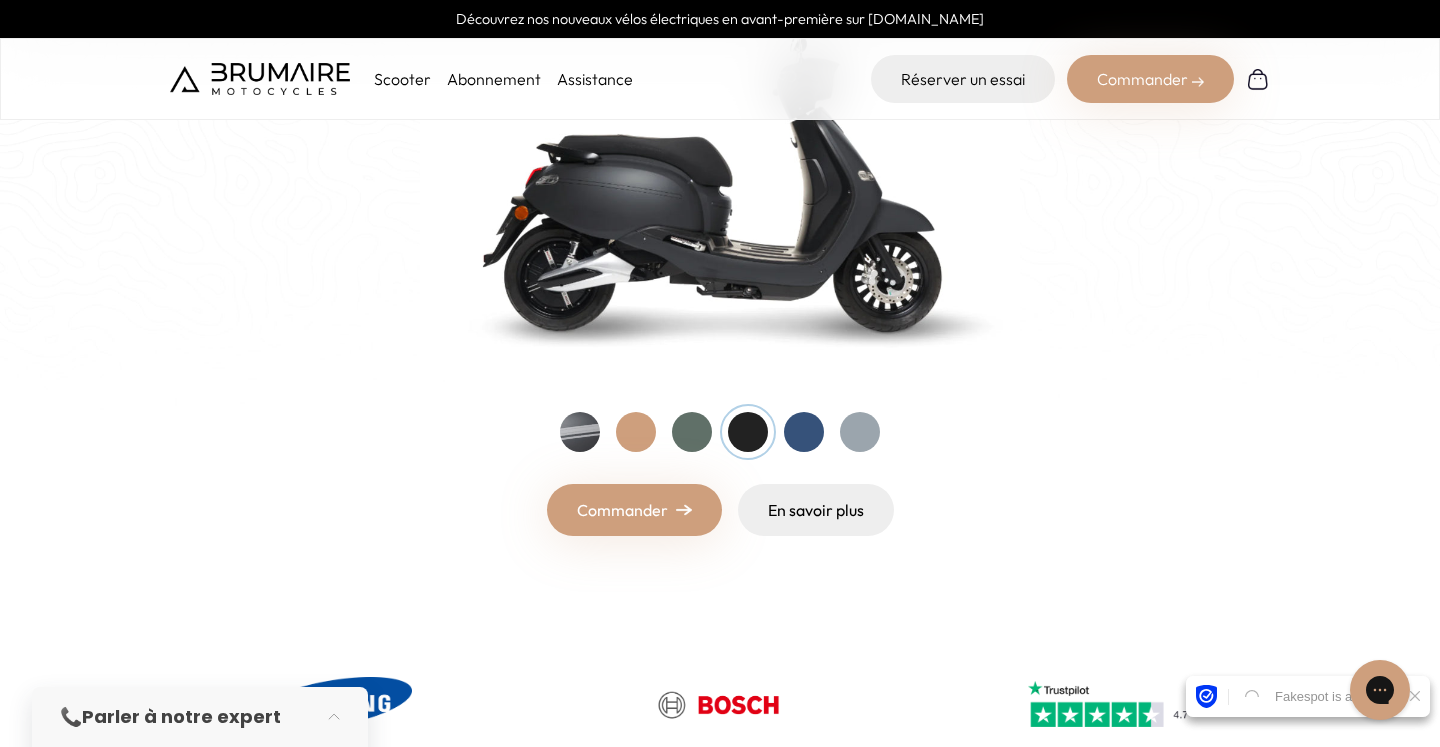 click at bounding box center (804, 432) 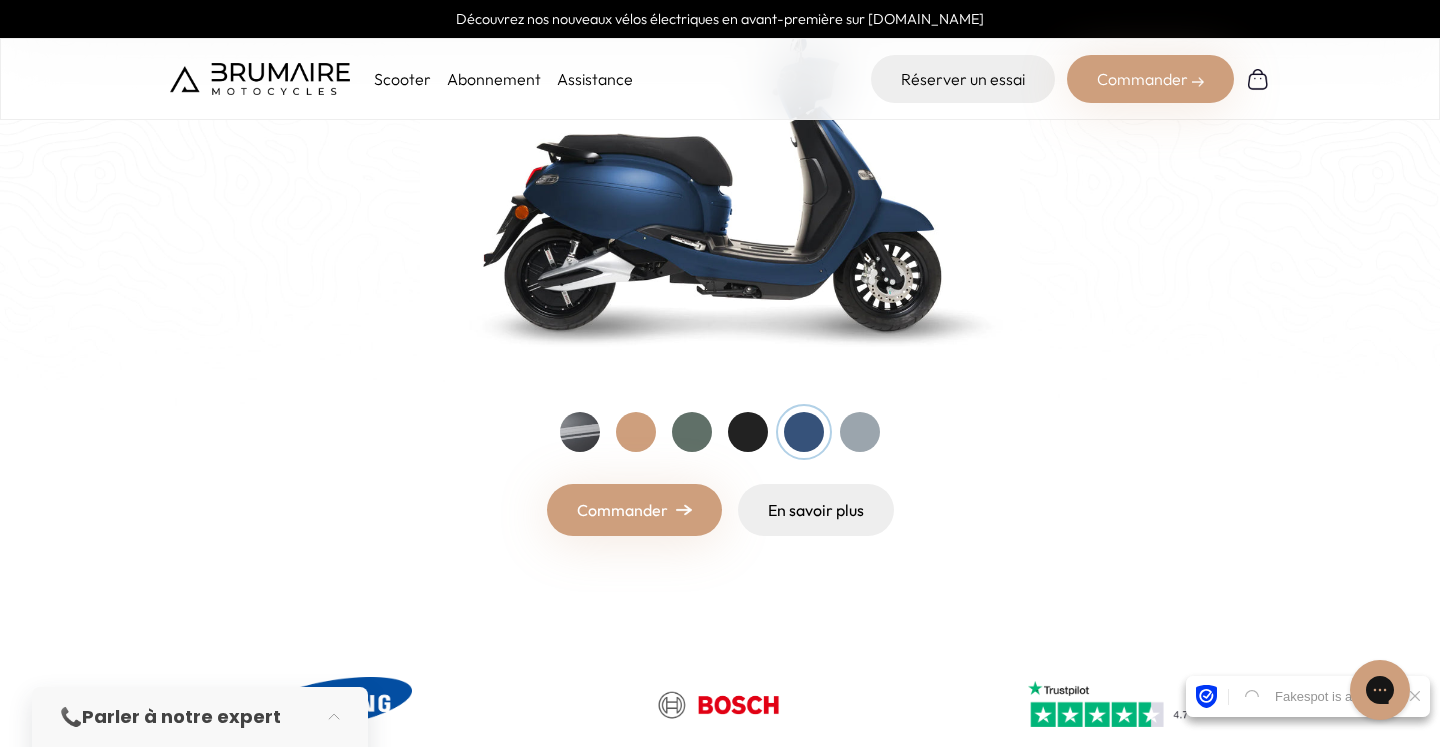 click at bounding box center (860, 432) 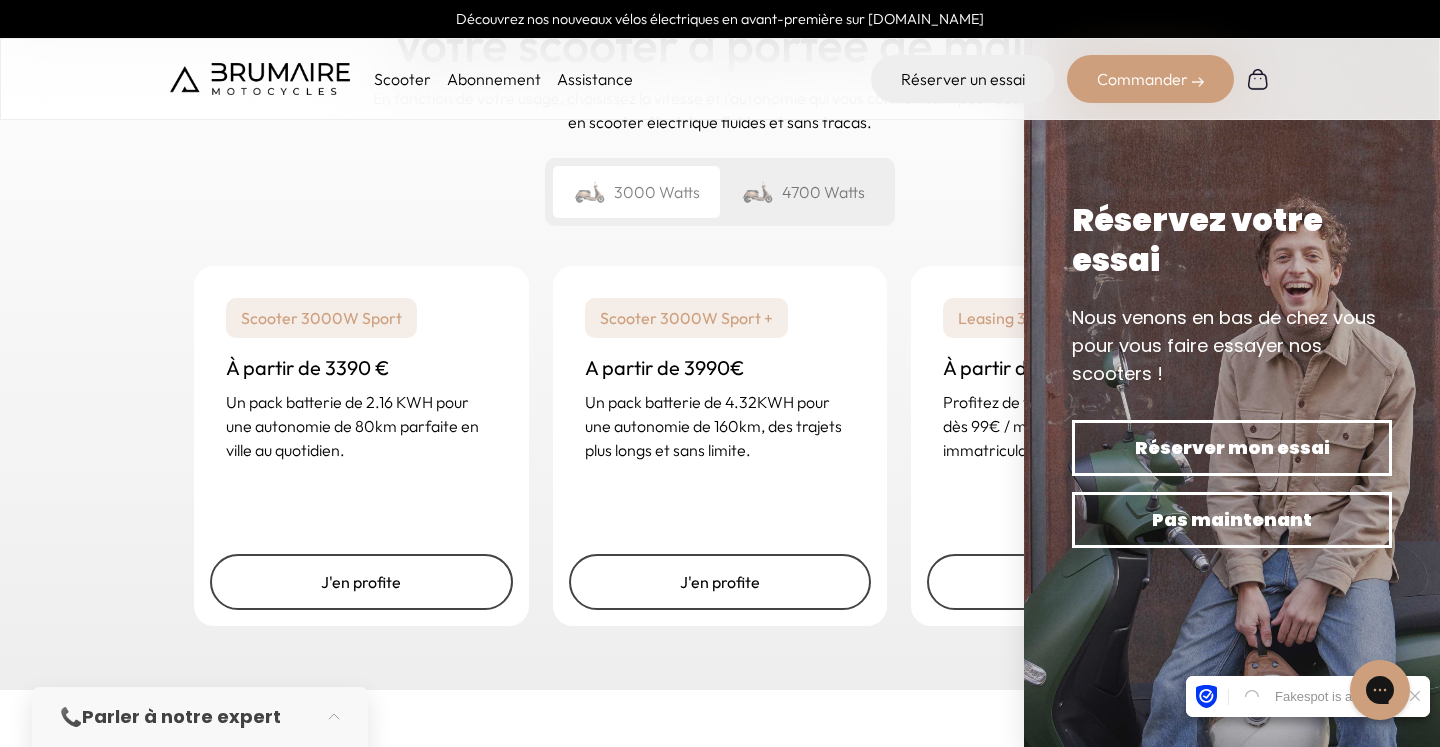 scroll, scrollTop: 2973, scrollLeft: 0, axis: vertical 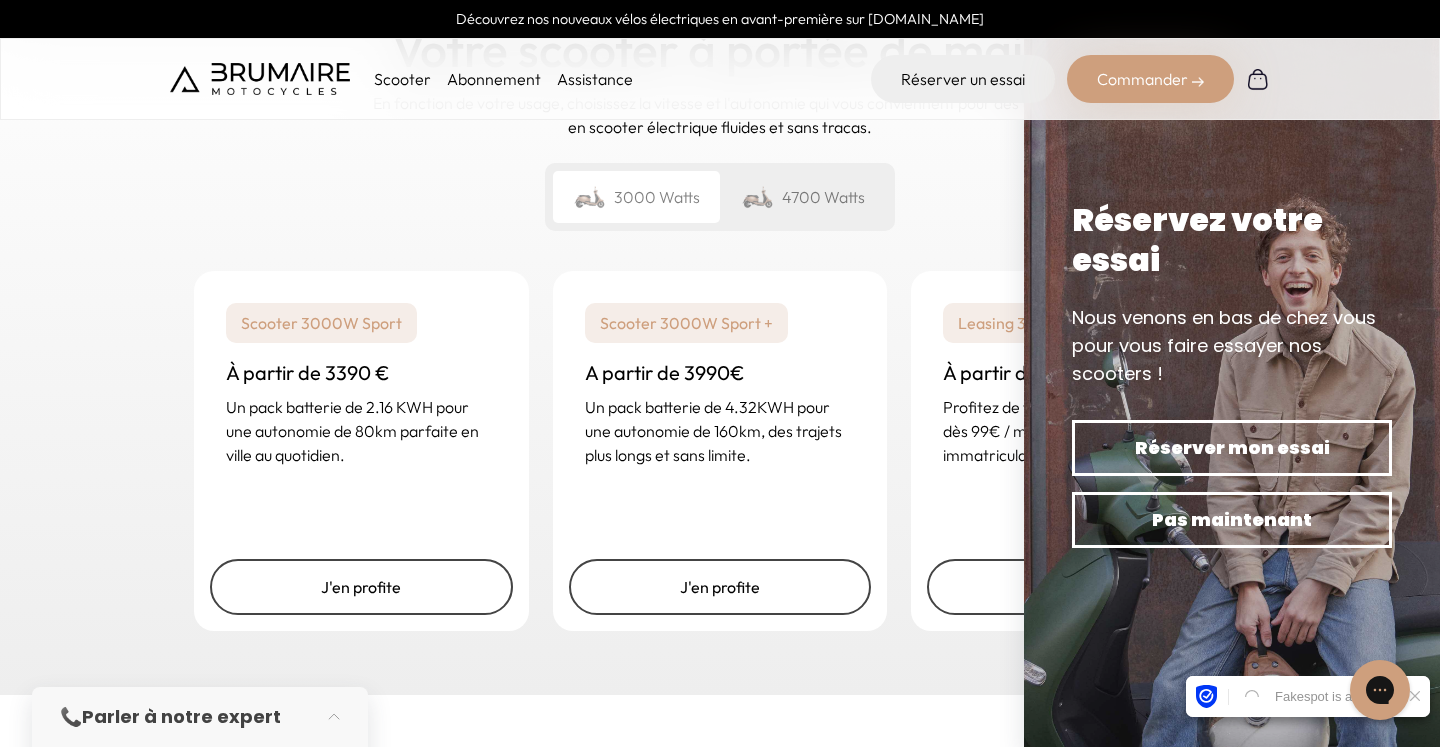 click at bounding box center (1232, 373) 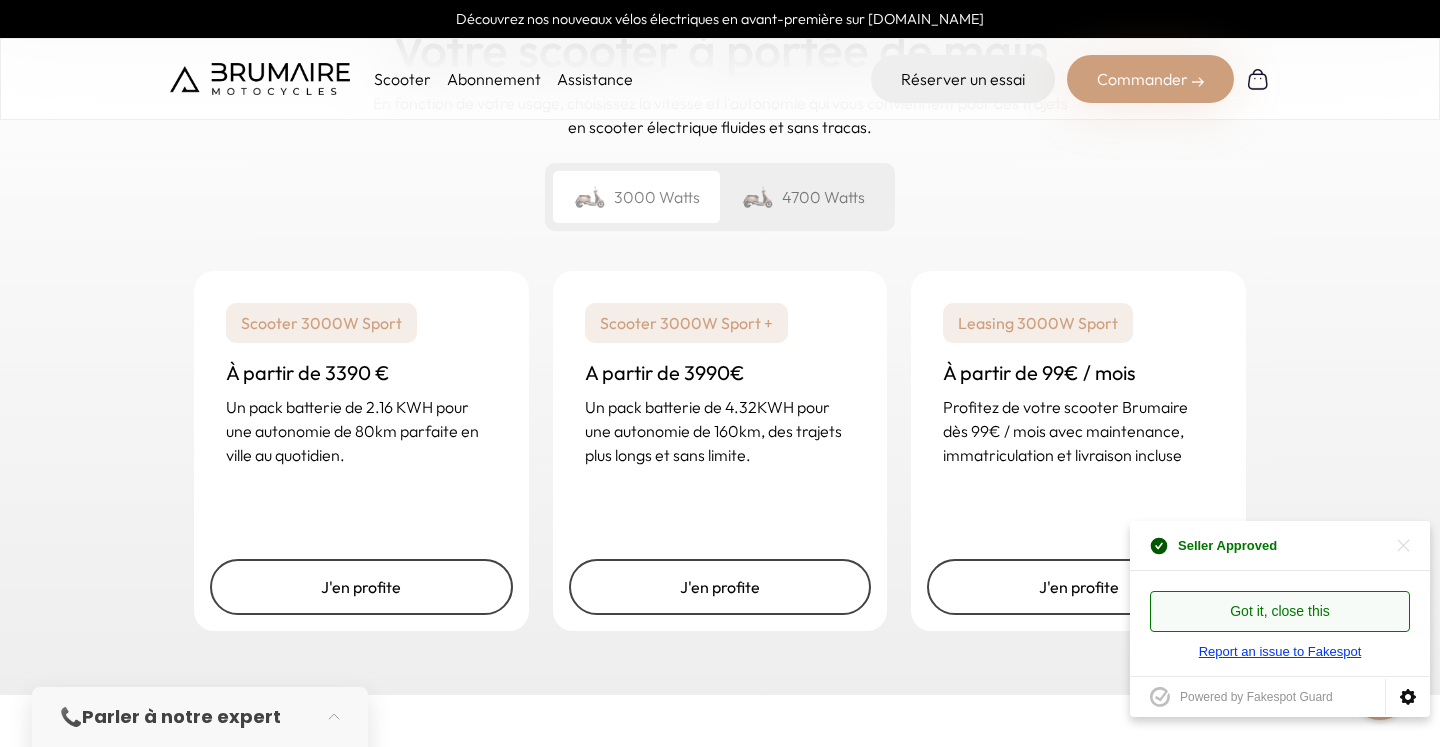 click 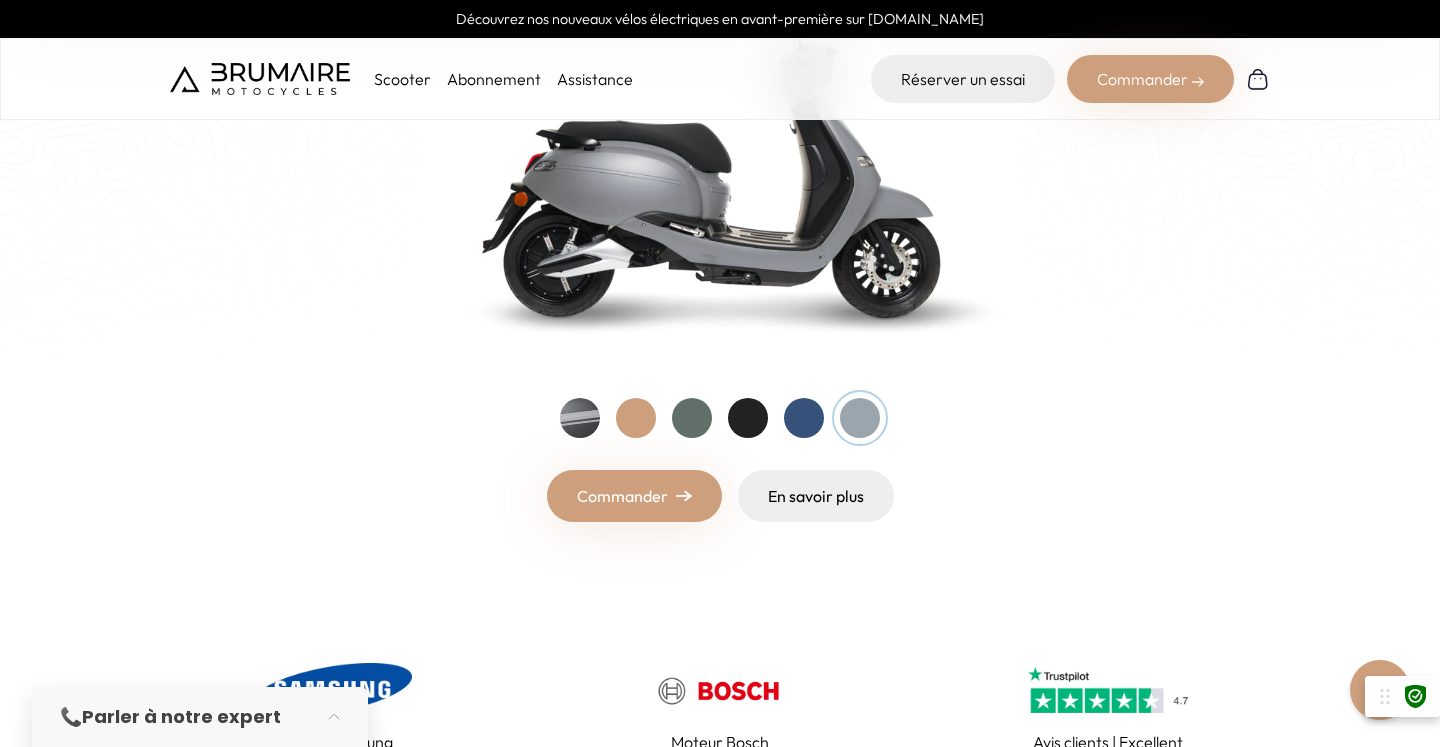 scroll, scrollTop: 0, scrollLeft: 0, axis: both 